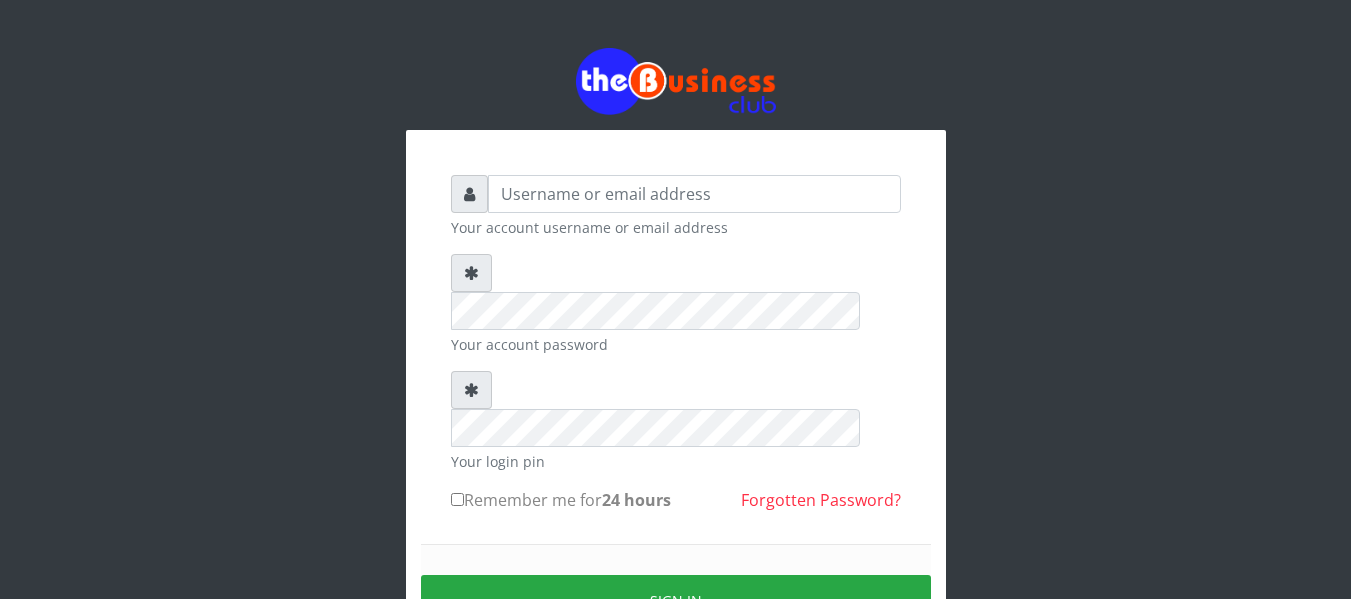 scroll, scrollTop: 0, scrollLeft: 0, axis: both 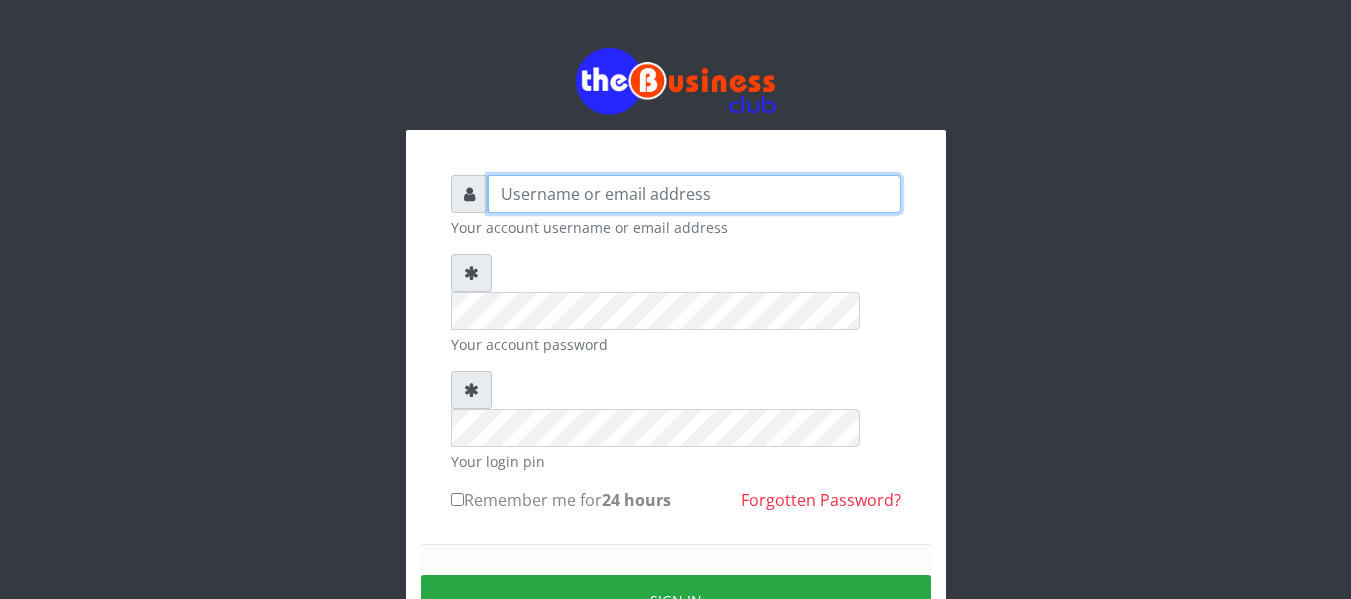 type on "agbitaf2@gmail.com" 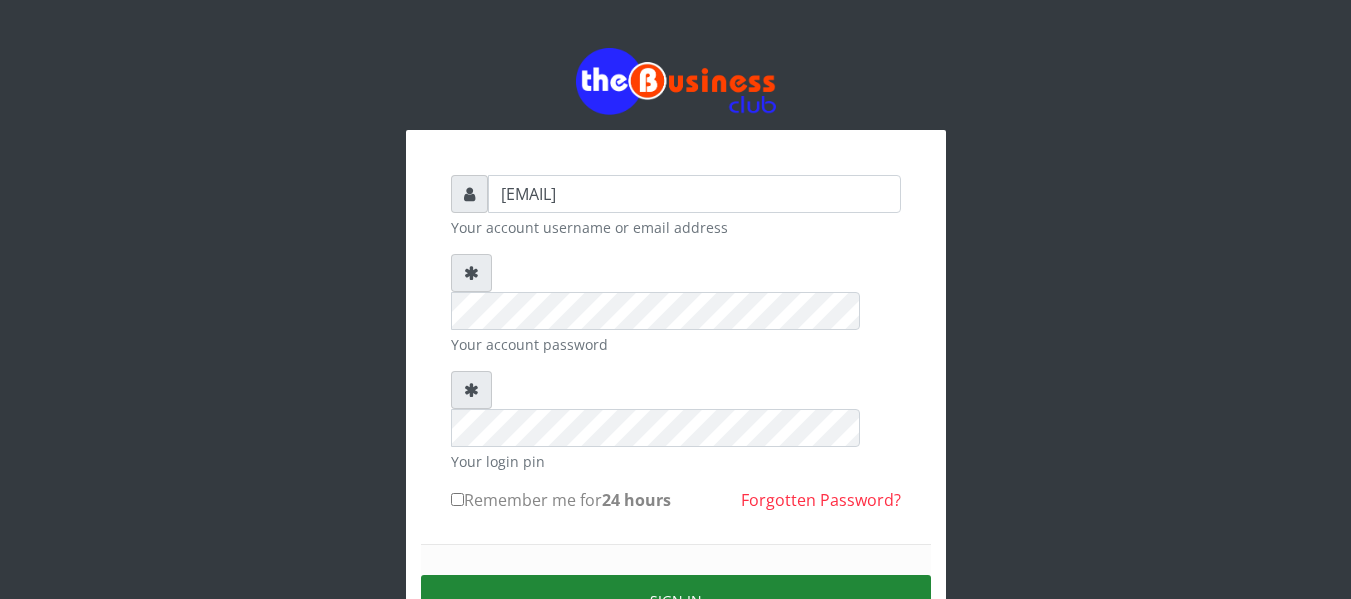 click on "Sign in" at bounding box center (676, 600) 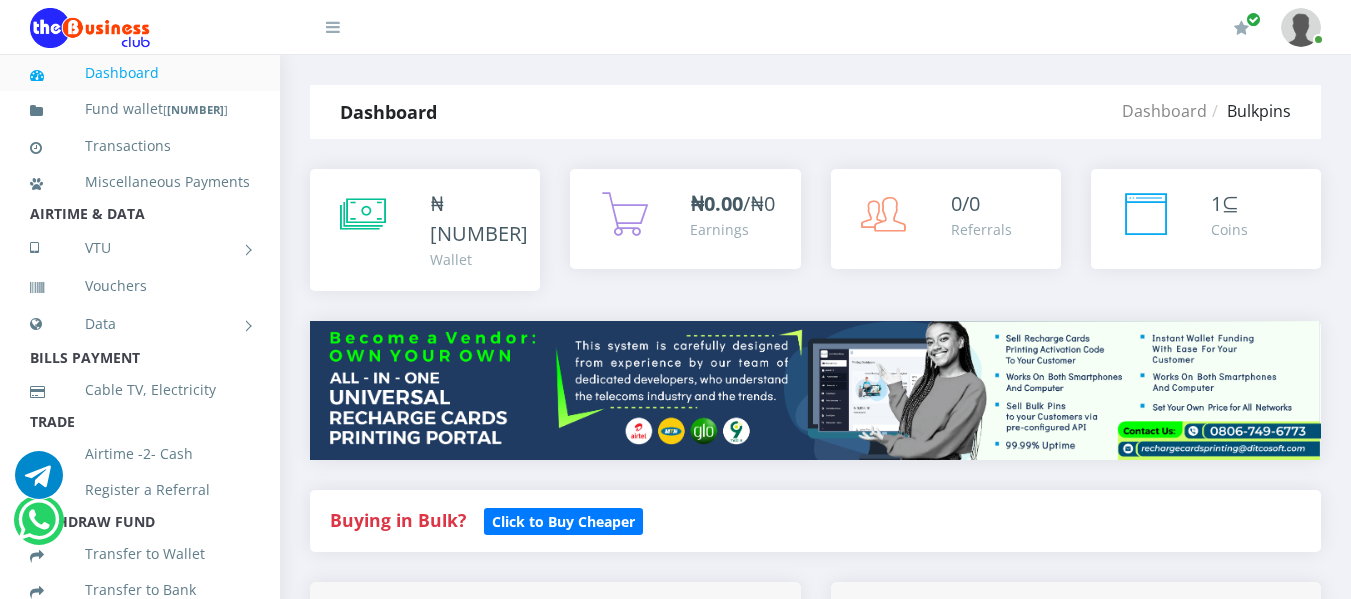 scroll, scrollTop: 1209, scrollLeft: 0, axis: vertical 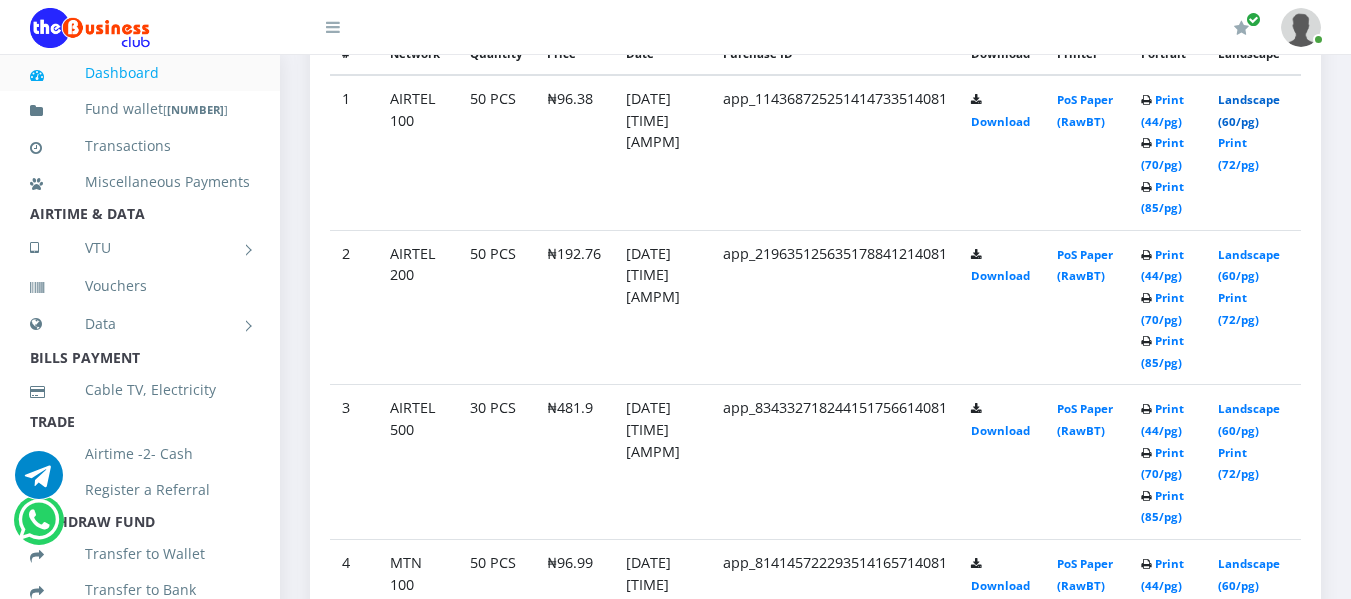 click on "Landscape (60/pg)" at bounding box center (1249, 110) 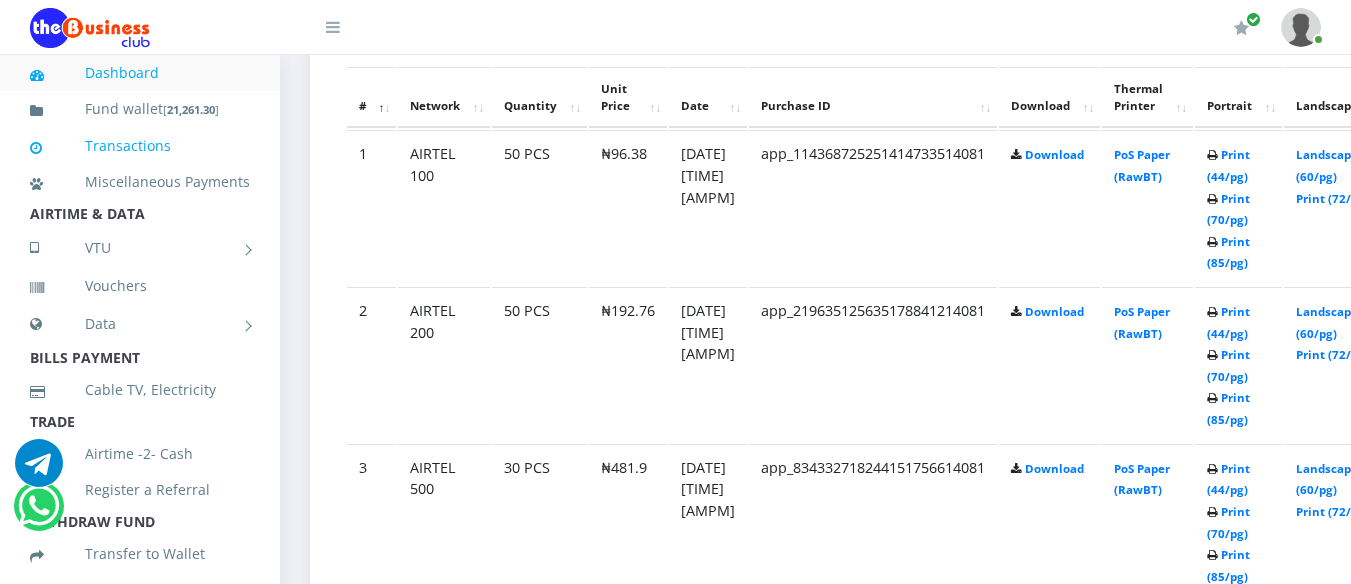 scroll, scrollTop: 0, scrollLeft: 0, axis: both 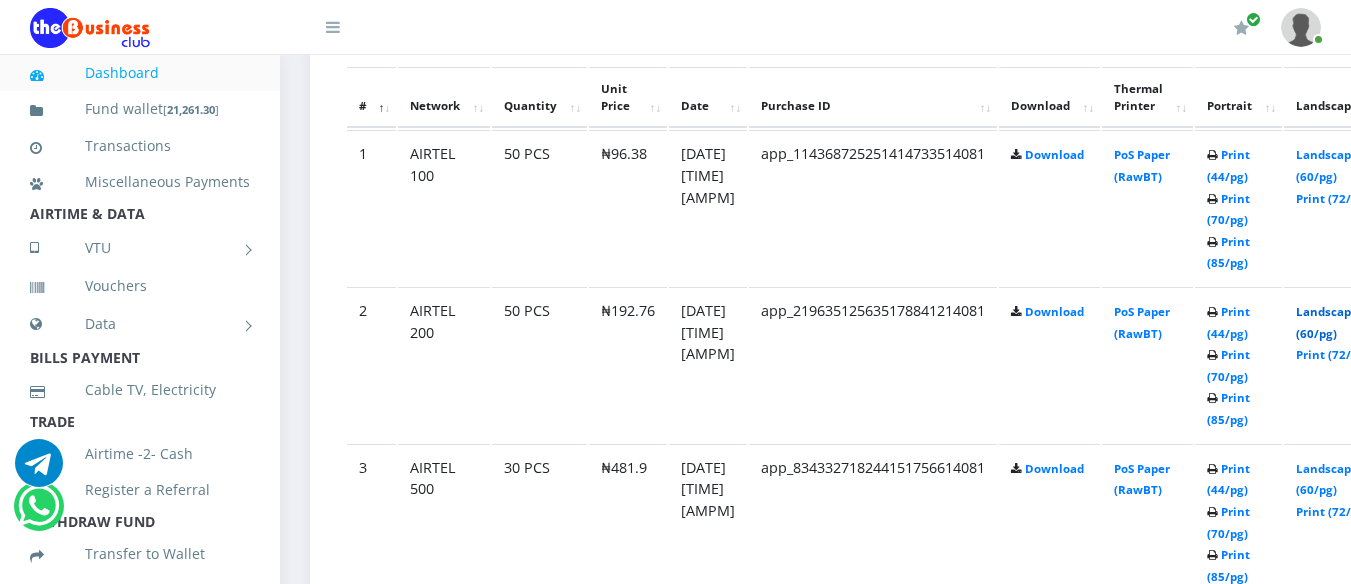 click on "Landscape (60/pg)" at bounding box center (1327, 322) 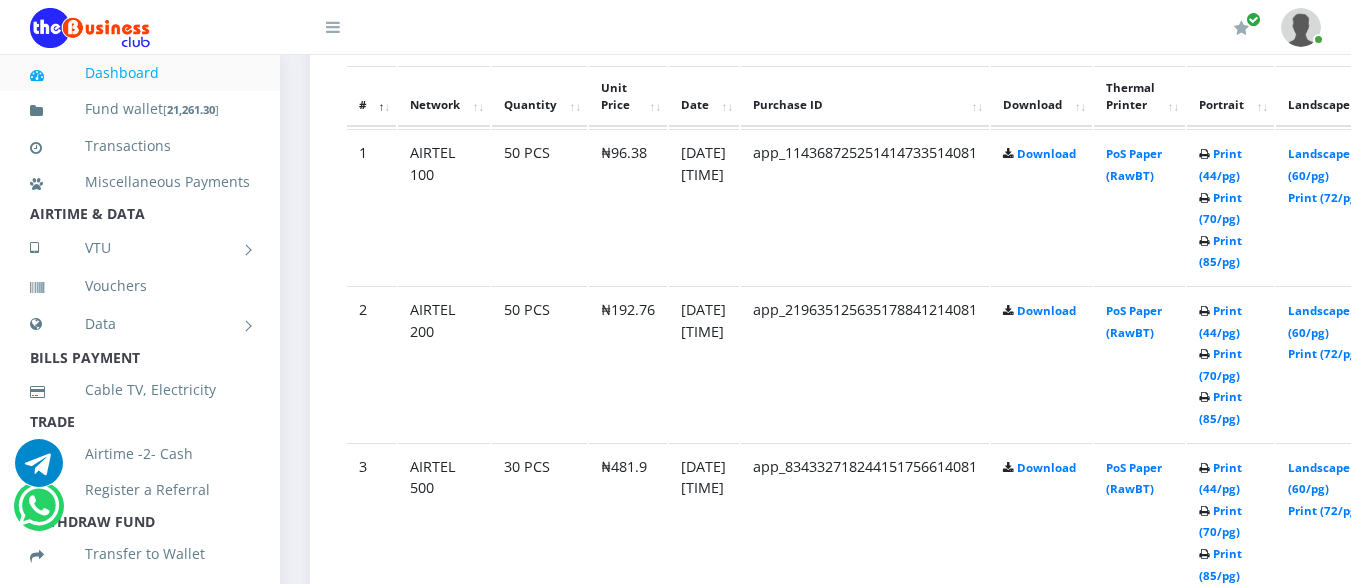 scroll, scrollTop: 0, scrollLeft: 0, axis: both 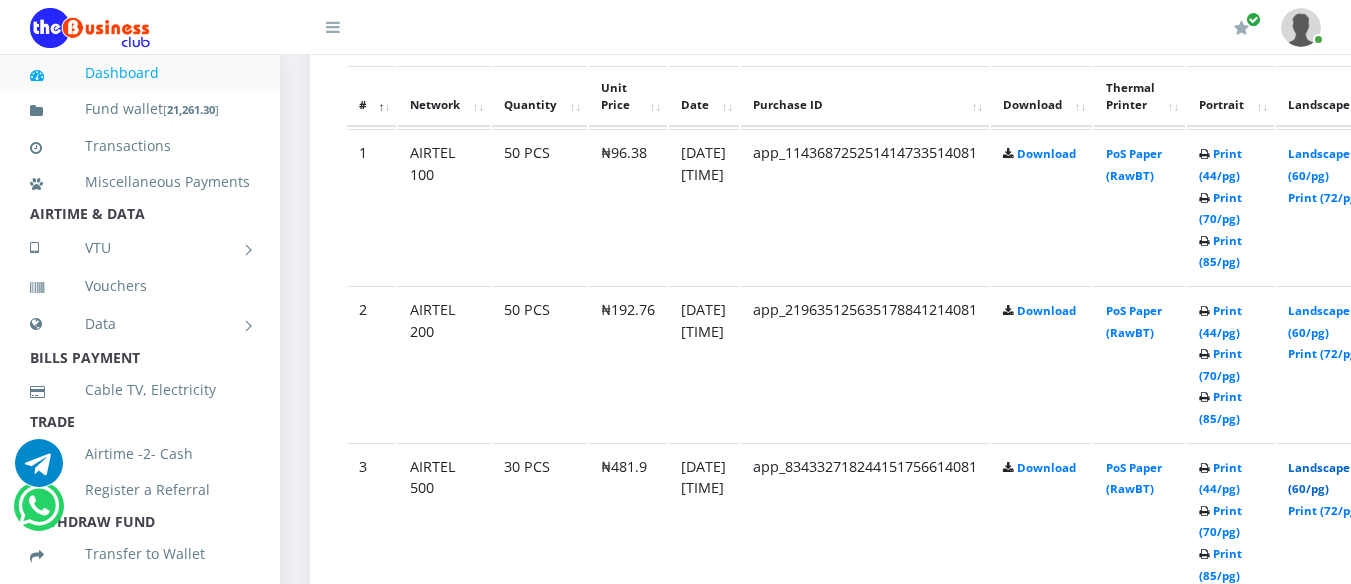 click on "Landscape (60/pg)" at bounding box center (1319, 478) 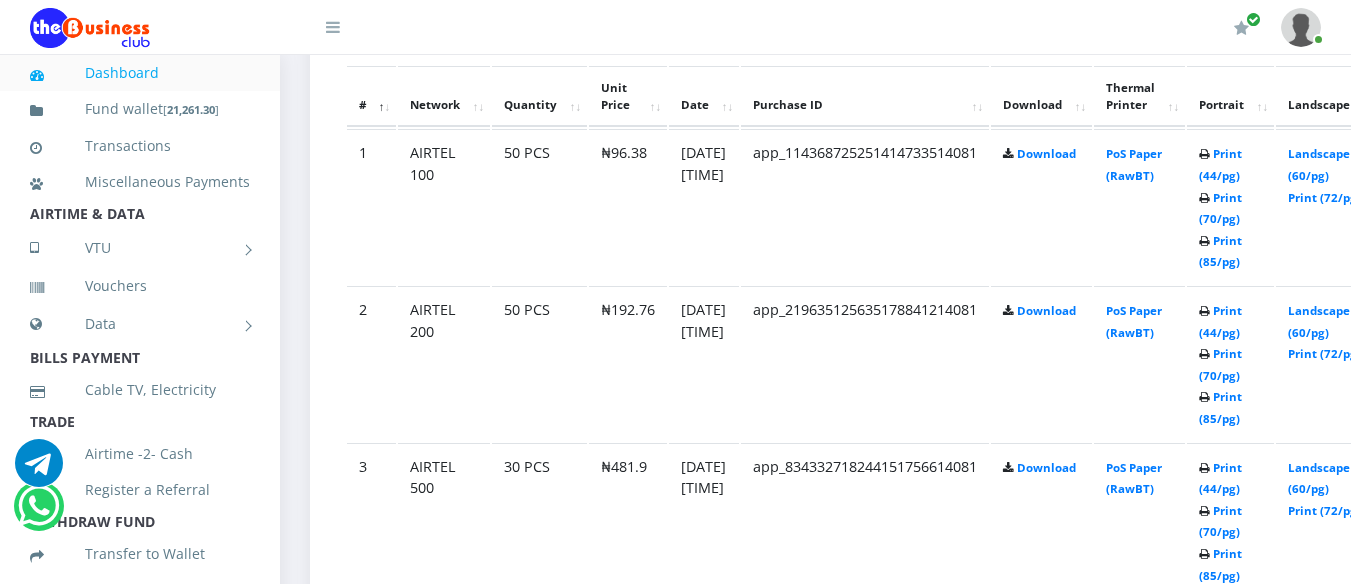 scroll, scrollTop: 0, scrollLeft: 0, axis: both 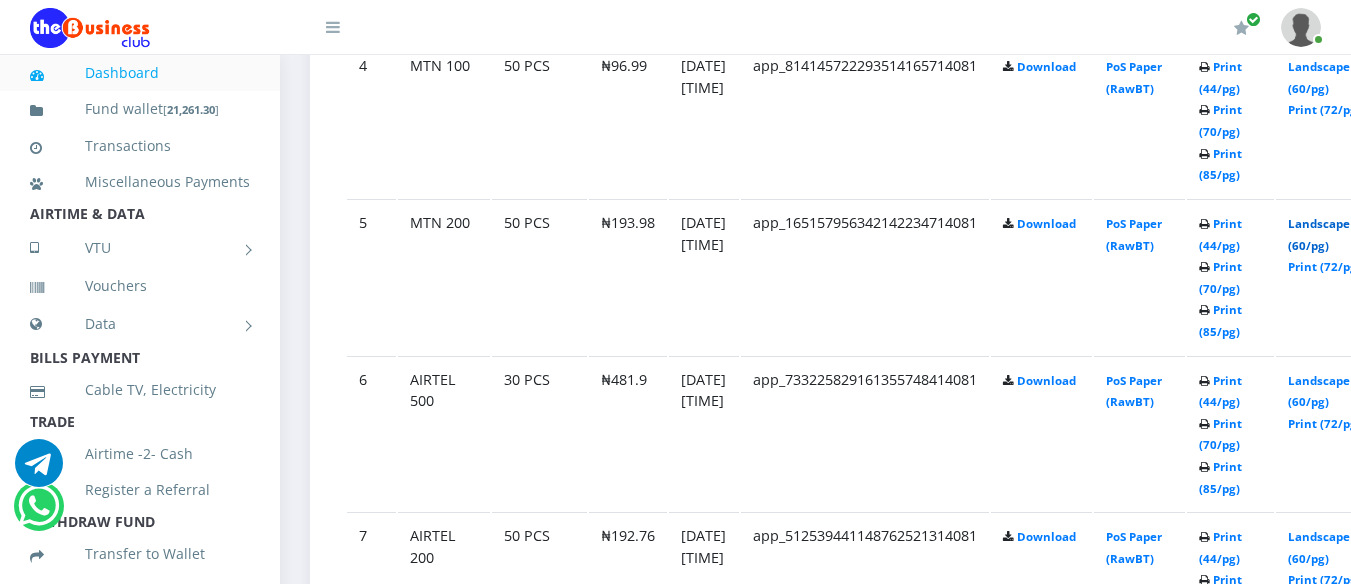 click on "Landscape (60/pg)" at bounding box center [1319, 234] 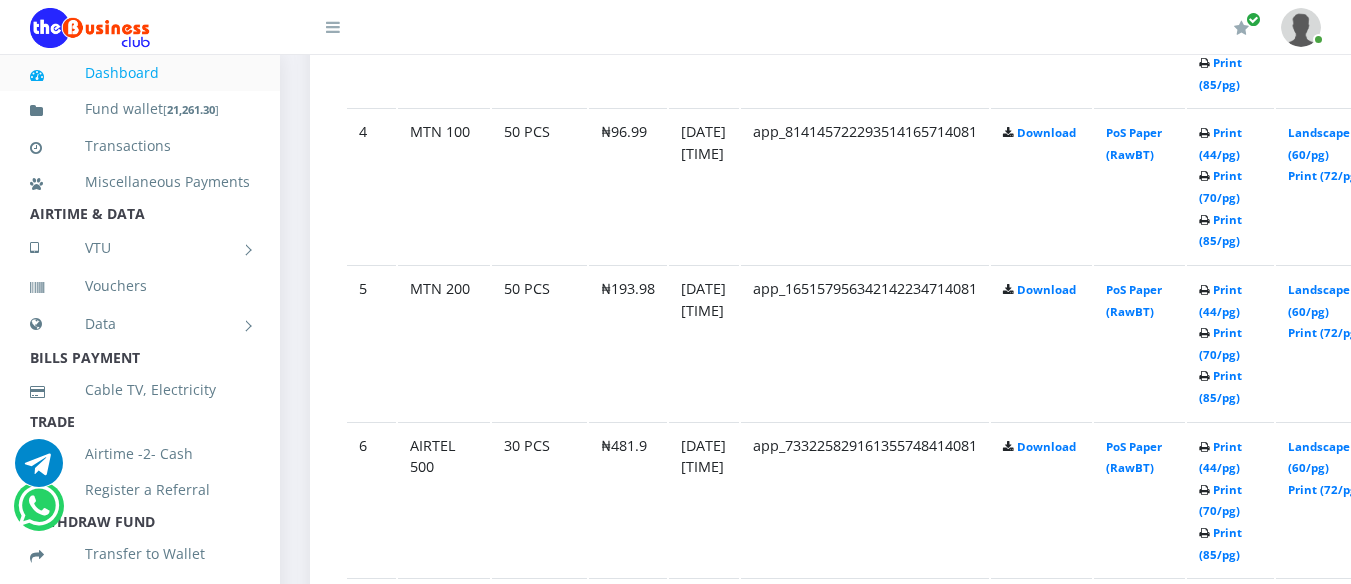 scroll, scrollTop: 1669, scrollLeft: 0, axis: vertical 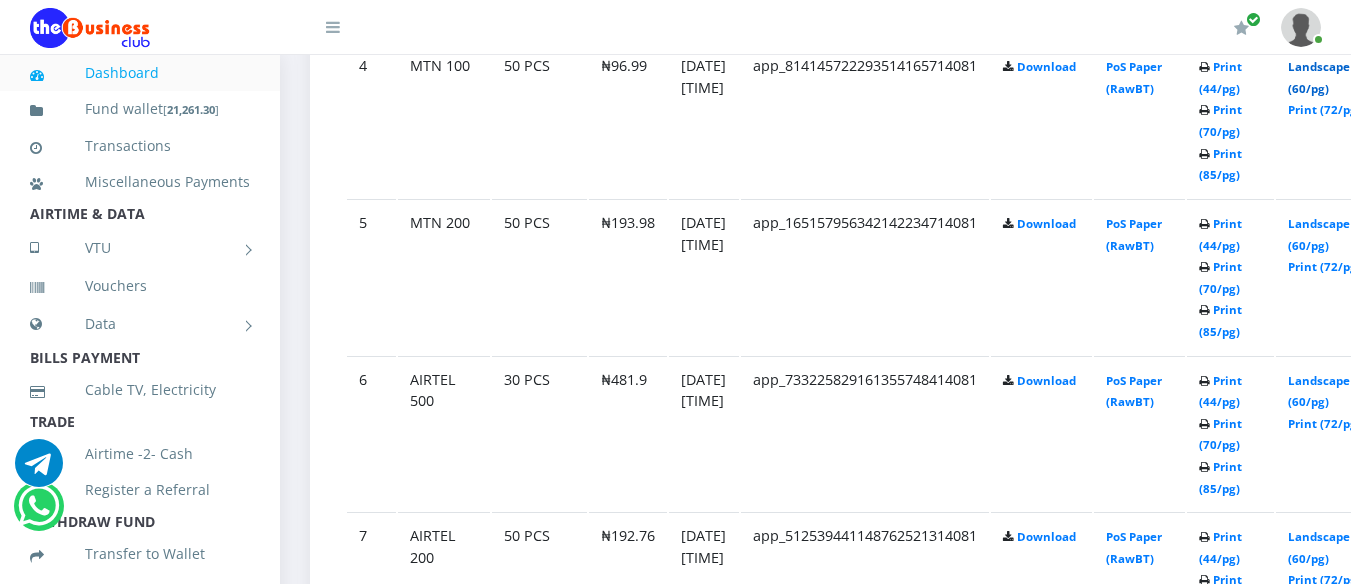 click on "Landscape (60/pg)" at bounding box center [1319, 77] 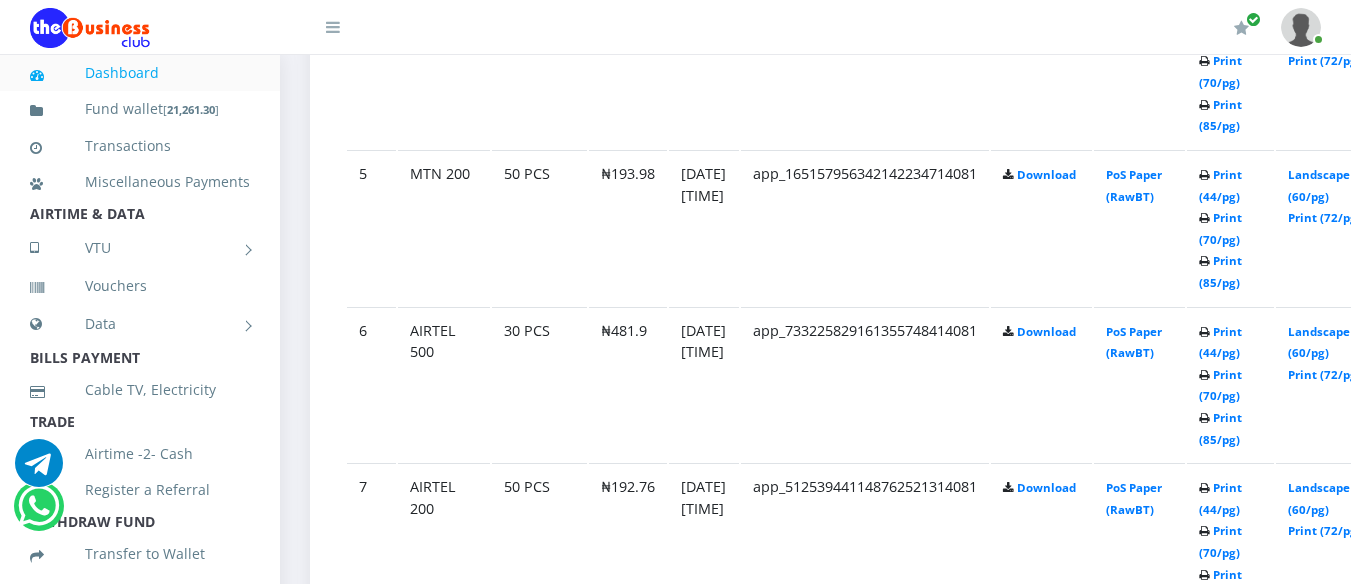 scroll, scrollTop: 1669, scrollLeft: 0, axis: vertical 